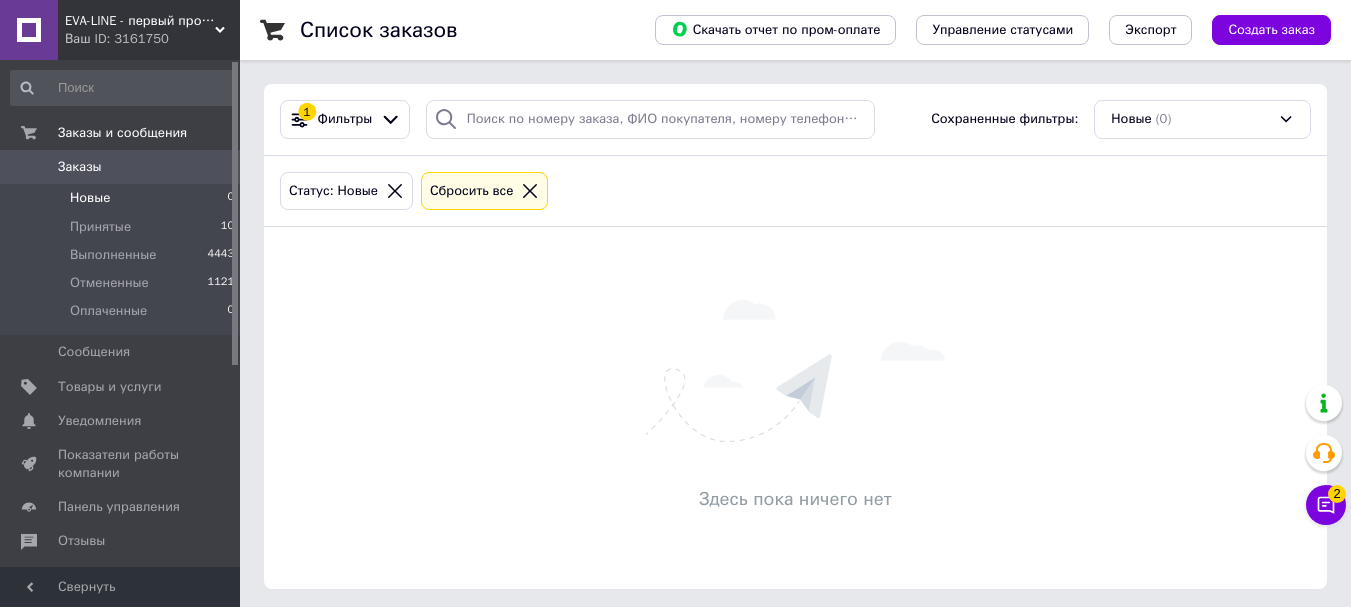 scroll, scrollTop: 0, scrollLeft: 0, axis: both 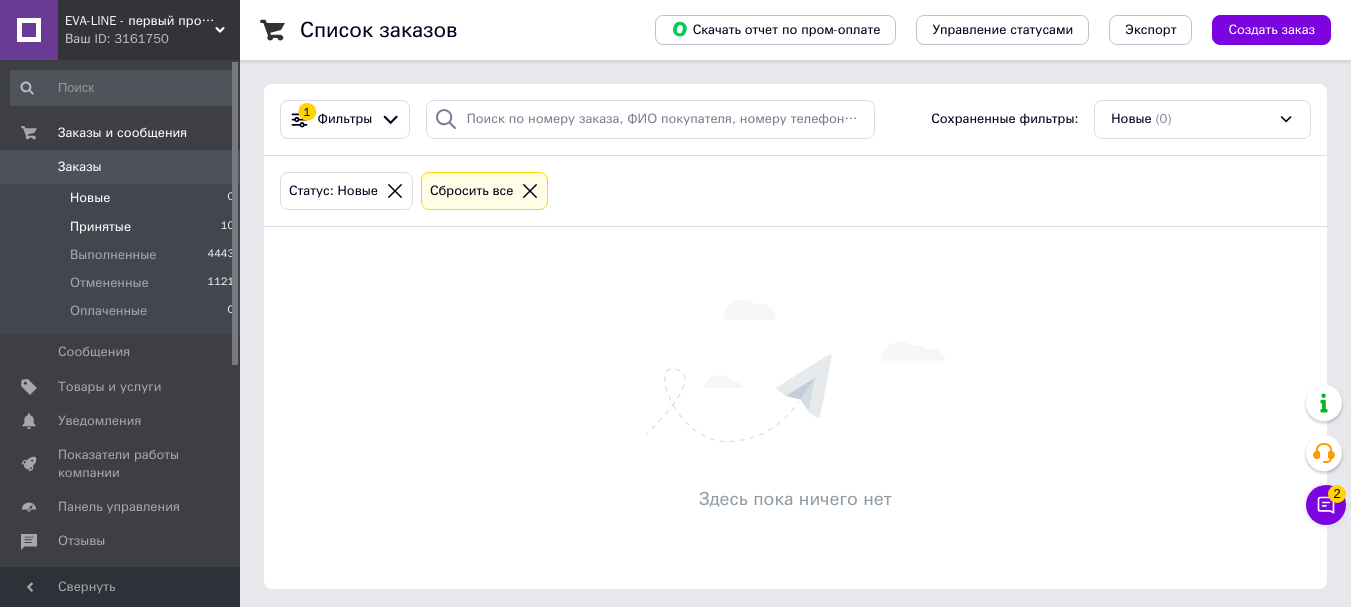 click on "Принятые 10" at bounding box center [123, 227] 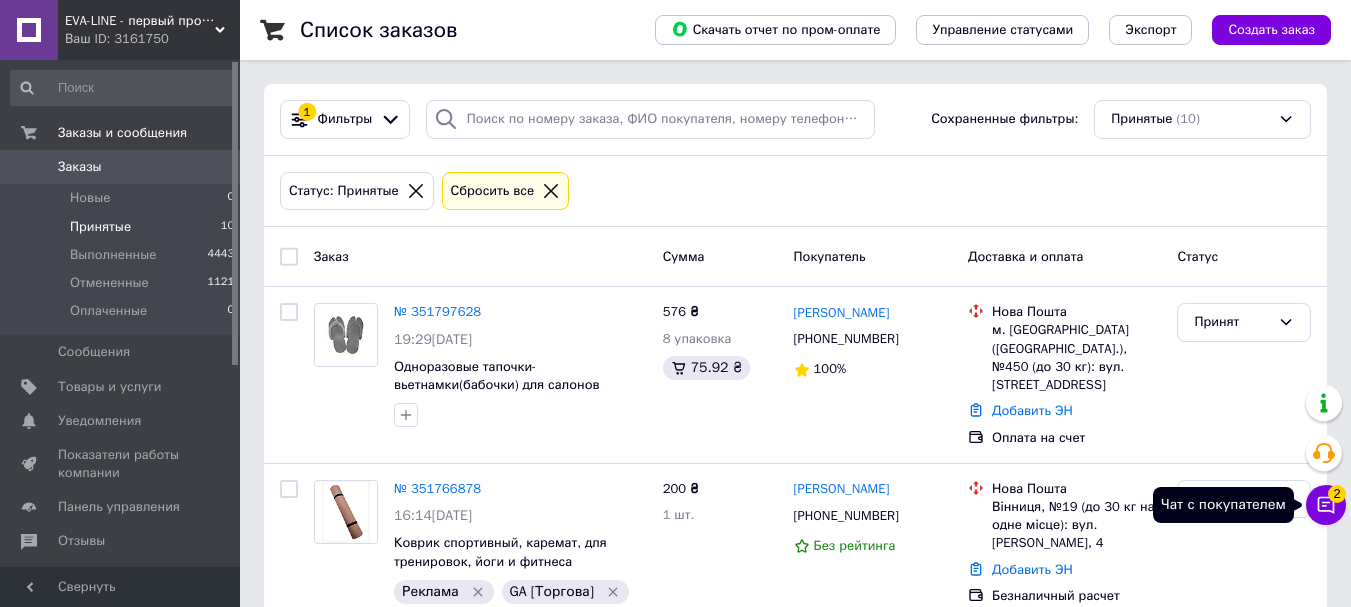 click 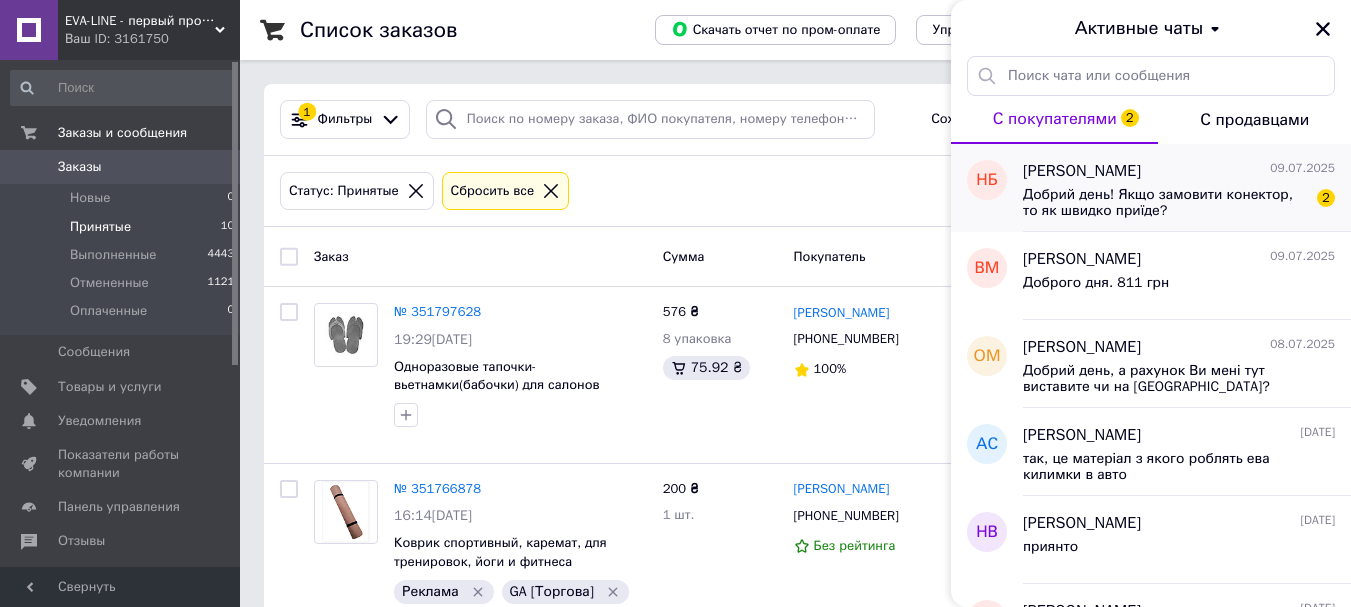click on "Добрий день! Якщо замовити конектор, то як швидко приїде?" at bounding box center (1165, 203) 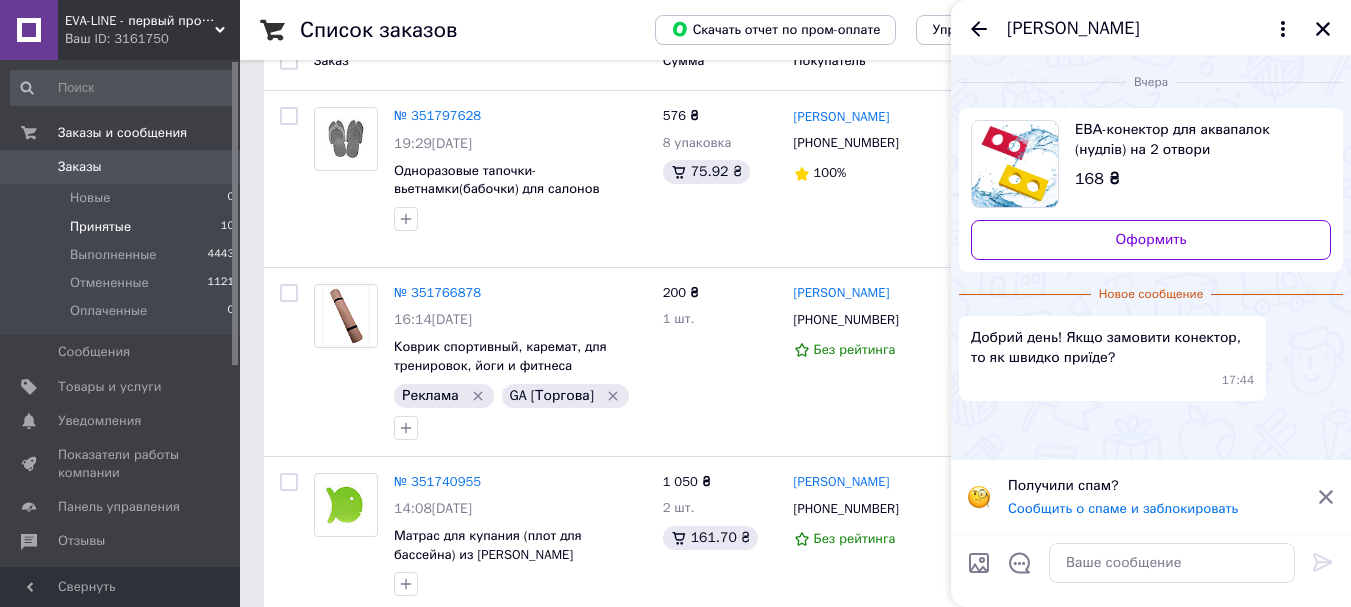 scroll, scrollTop: 200, scrollLeft: 0, axis: vertical 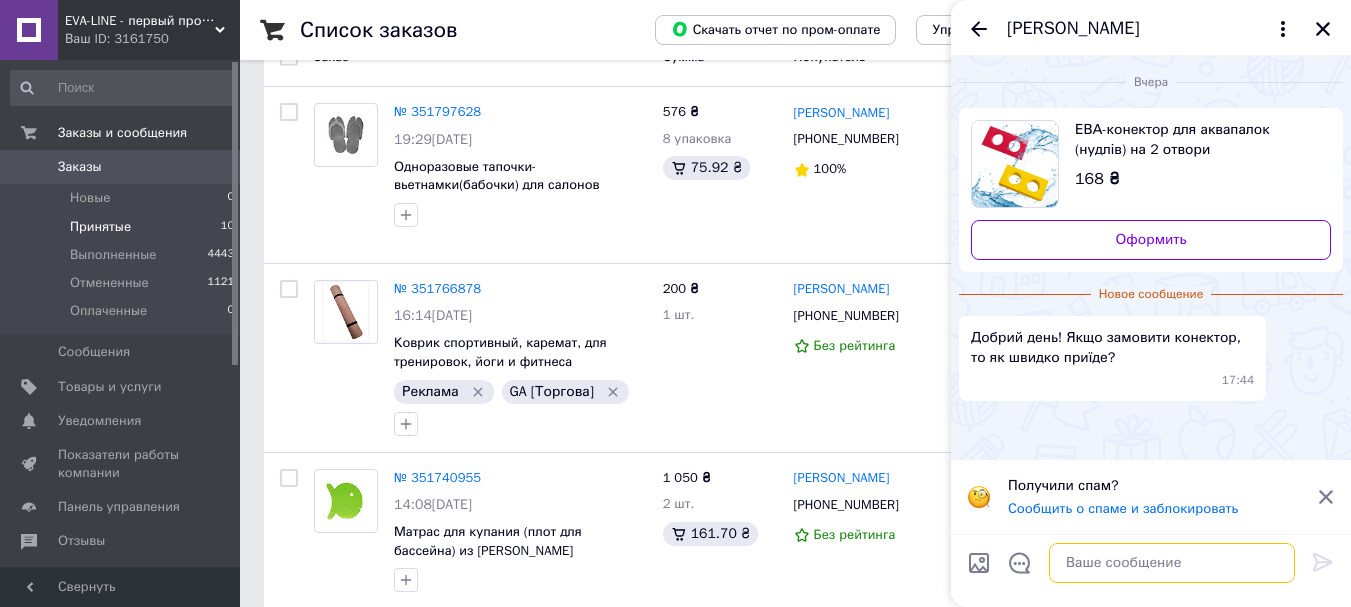 click at bounding box center [1172, 563] 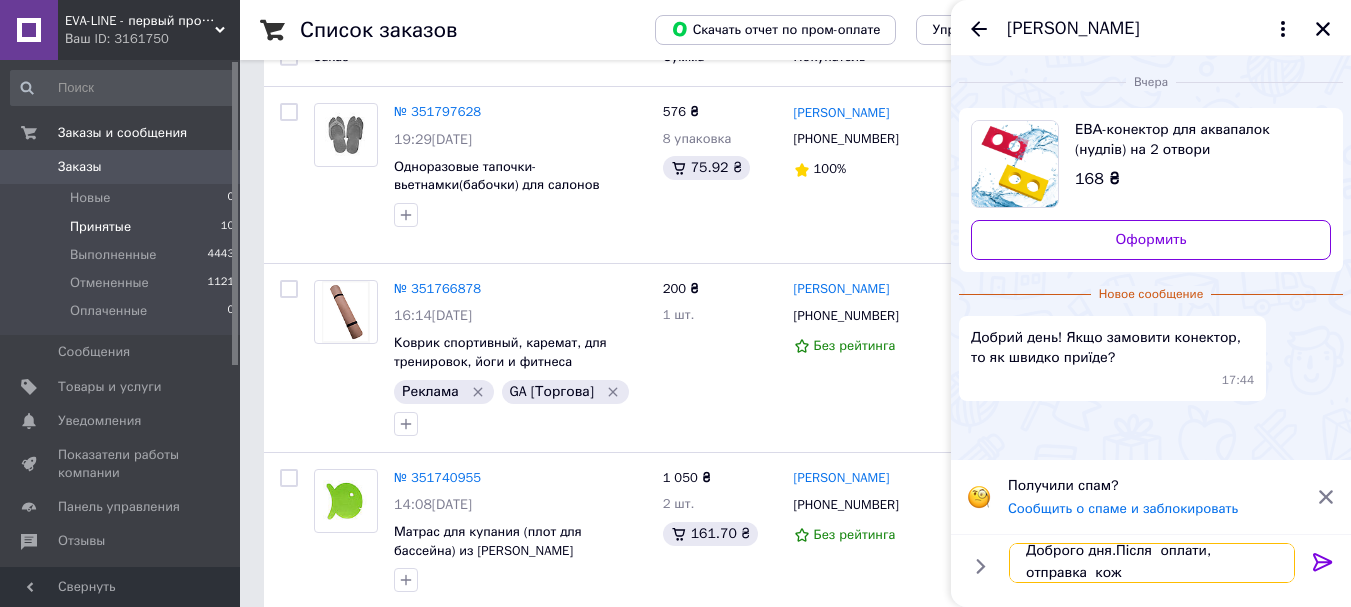 scroll, scrollTop: 2, scrollLeft: 0, axis: vertical 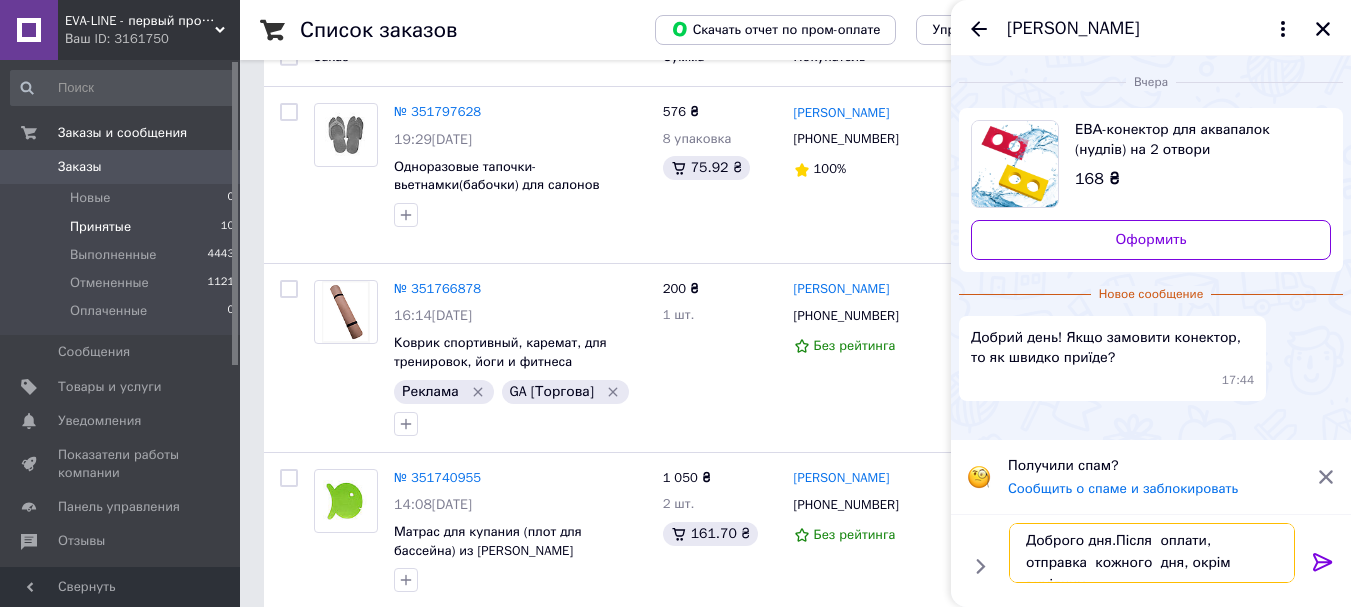 type on "Доброго дня.Після  оплати,  отправка  кожного  дня, окрім вихідних" 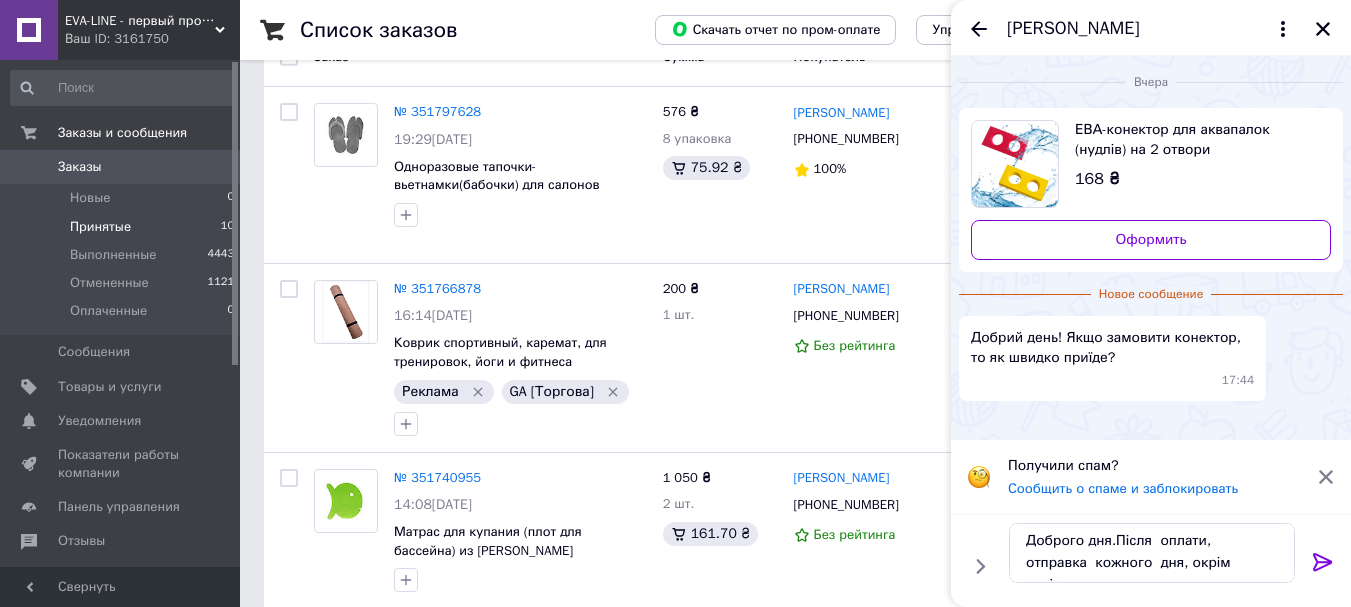 click 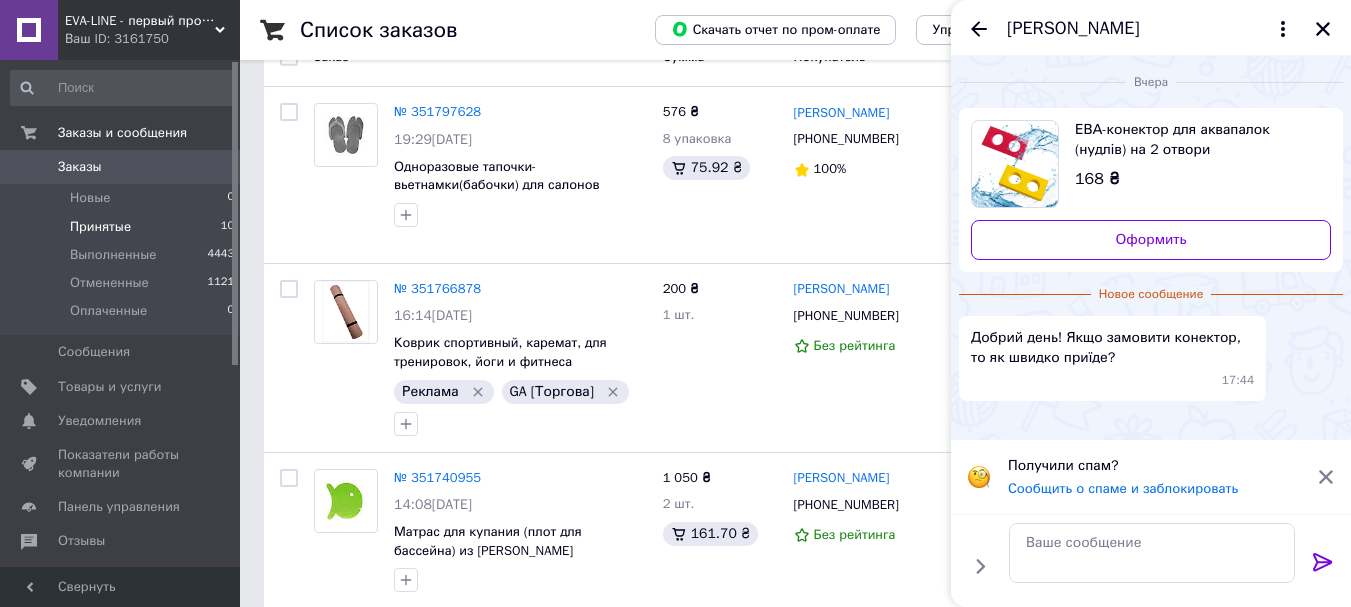 scroll, scrollTop: 0, scrollLeft: 0, axis: both 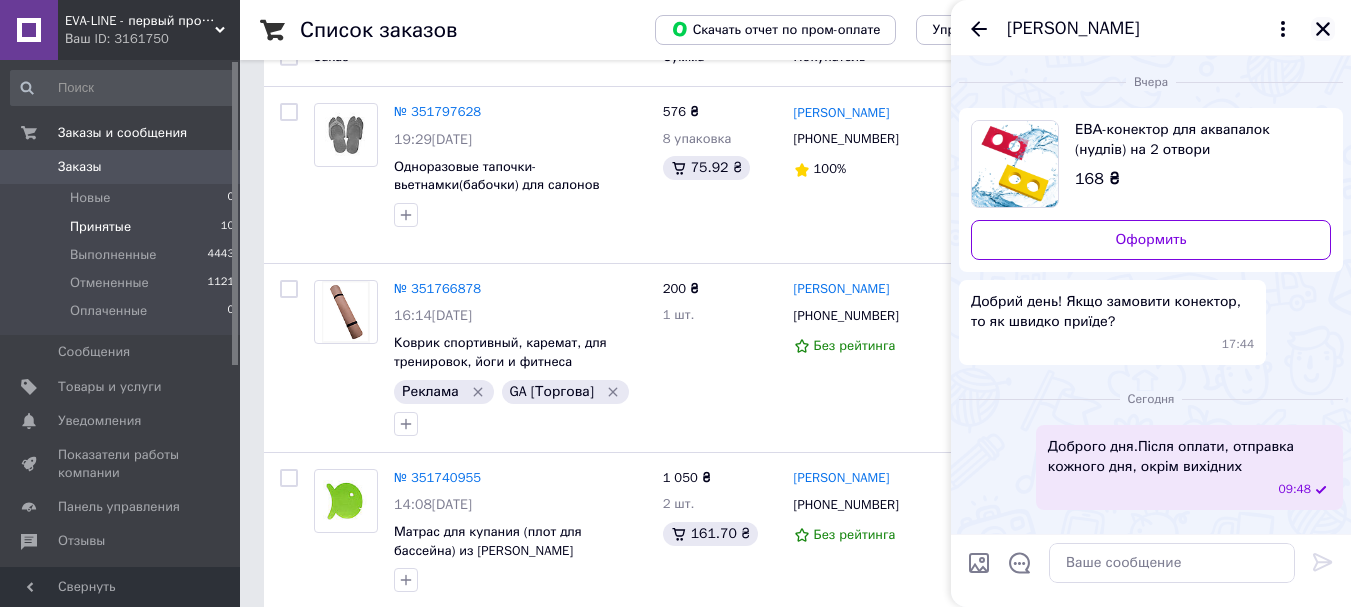 click 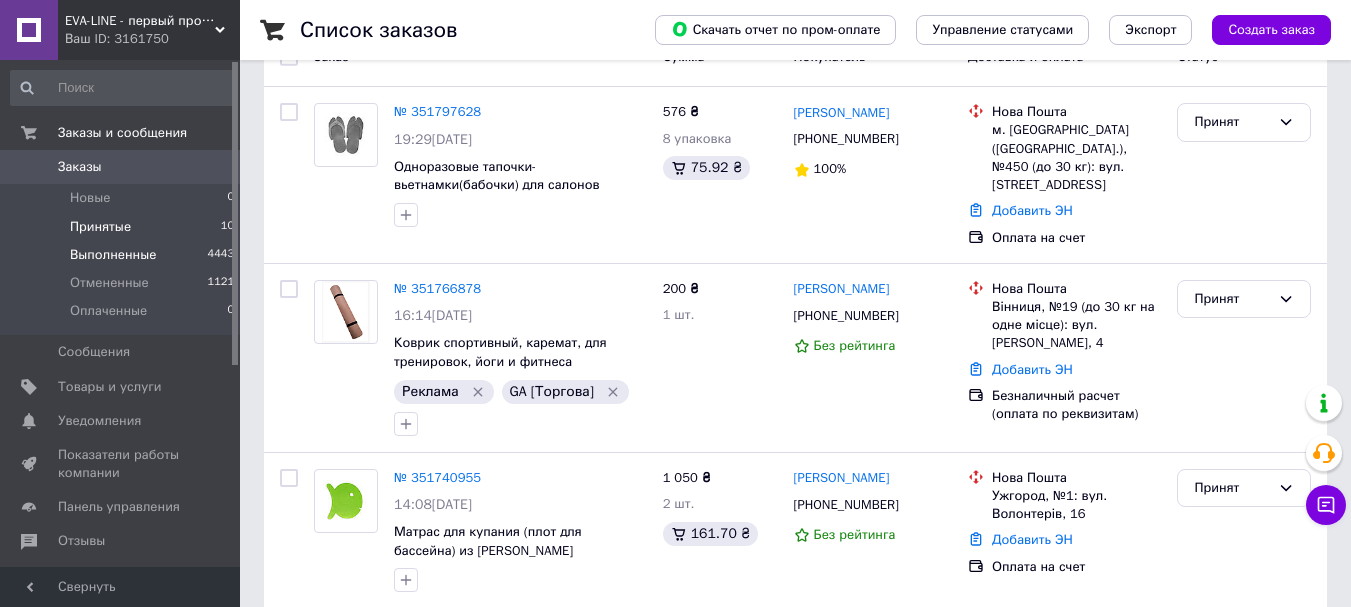 drag, startPoint x: 94, startPoint y: 227, endPoint x: 72, endPoint y: 243, distance: 27.202942 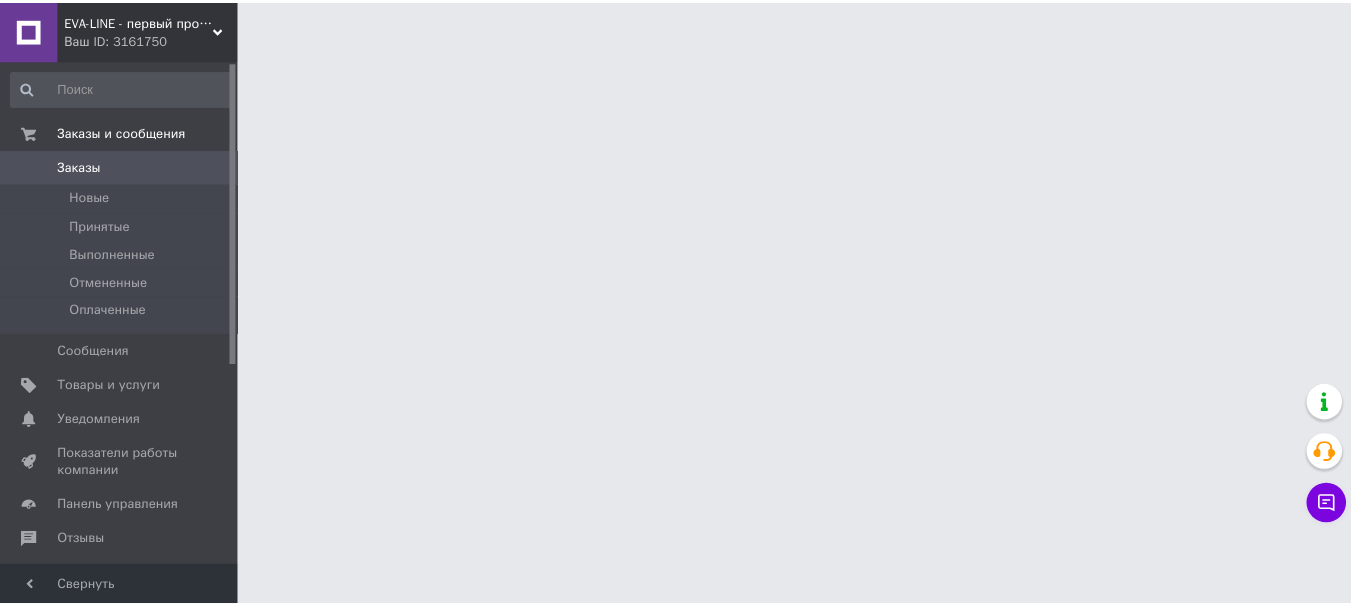 scroll, scrollTop: 0, scrollLeft: 0, axis: both 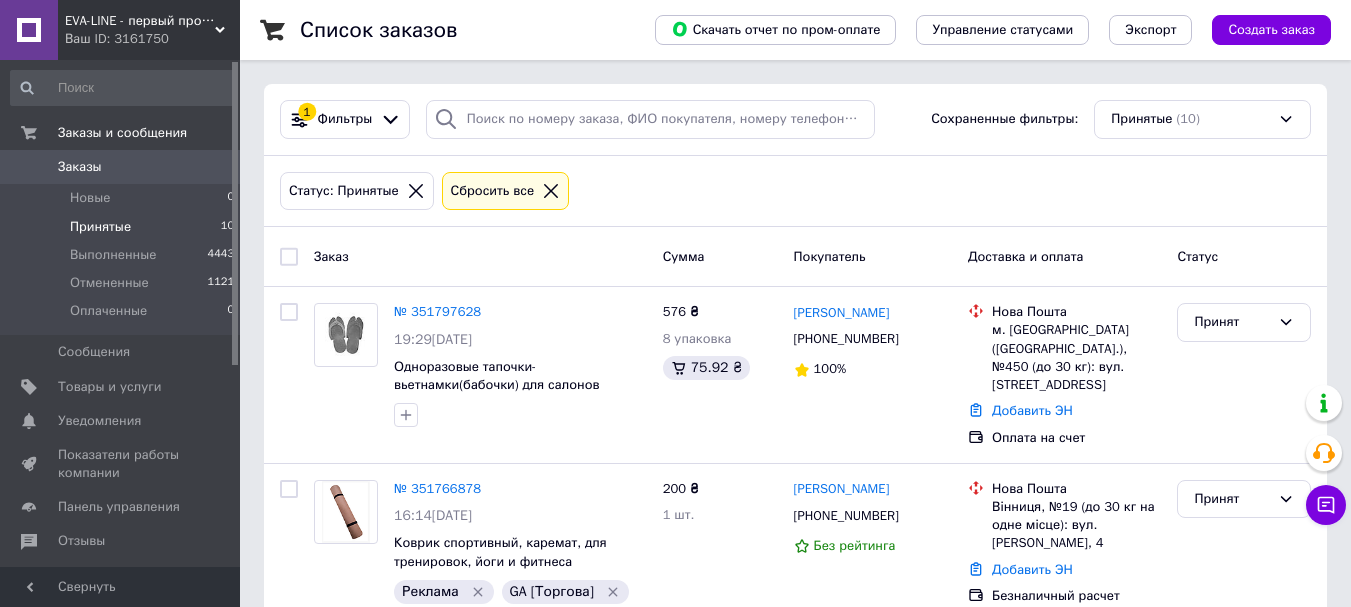 click on "Принятые 10" at bounding box center [123, 227] 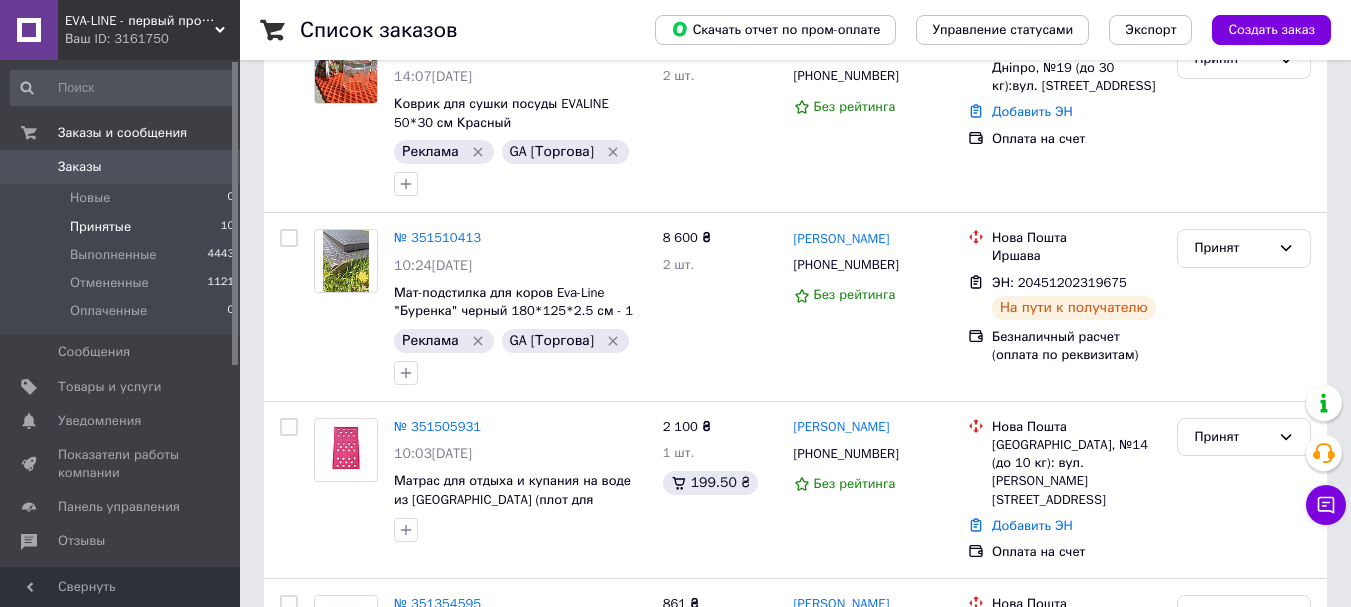 scroll, scrollTop: 1512, scrollLeft: 0, axis: vertical 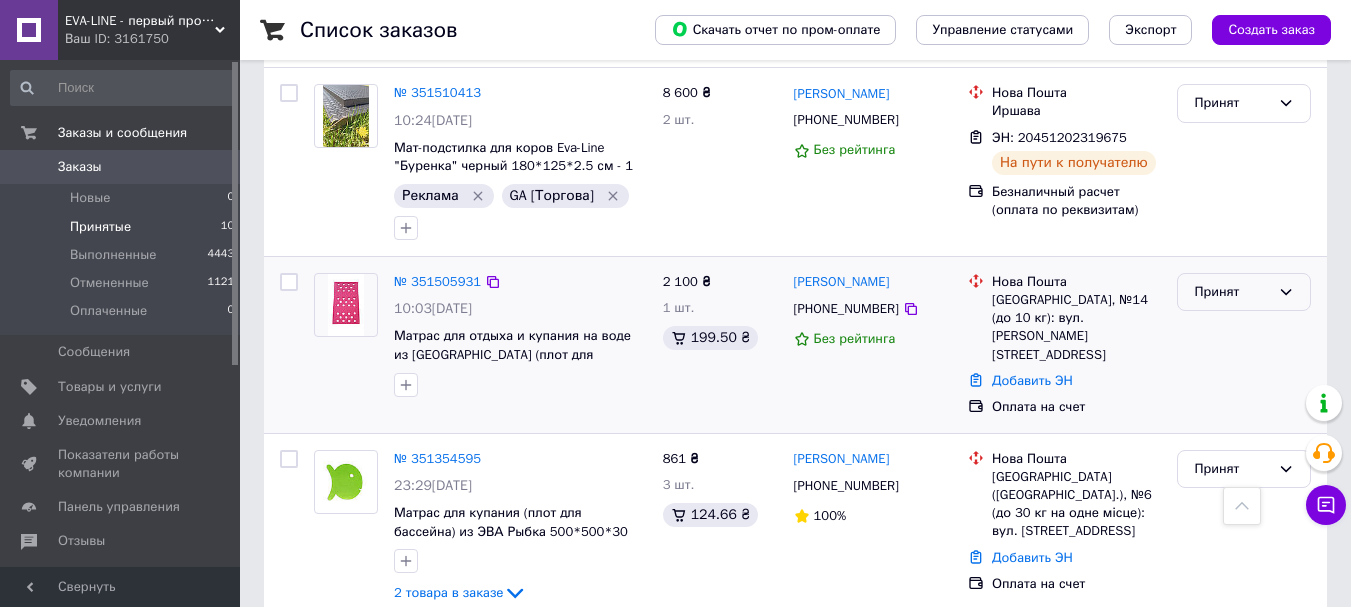 click on "Принят" at bounding box center [1232, 292] 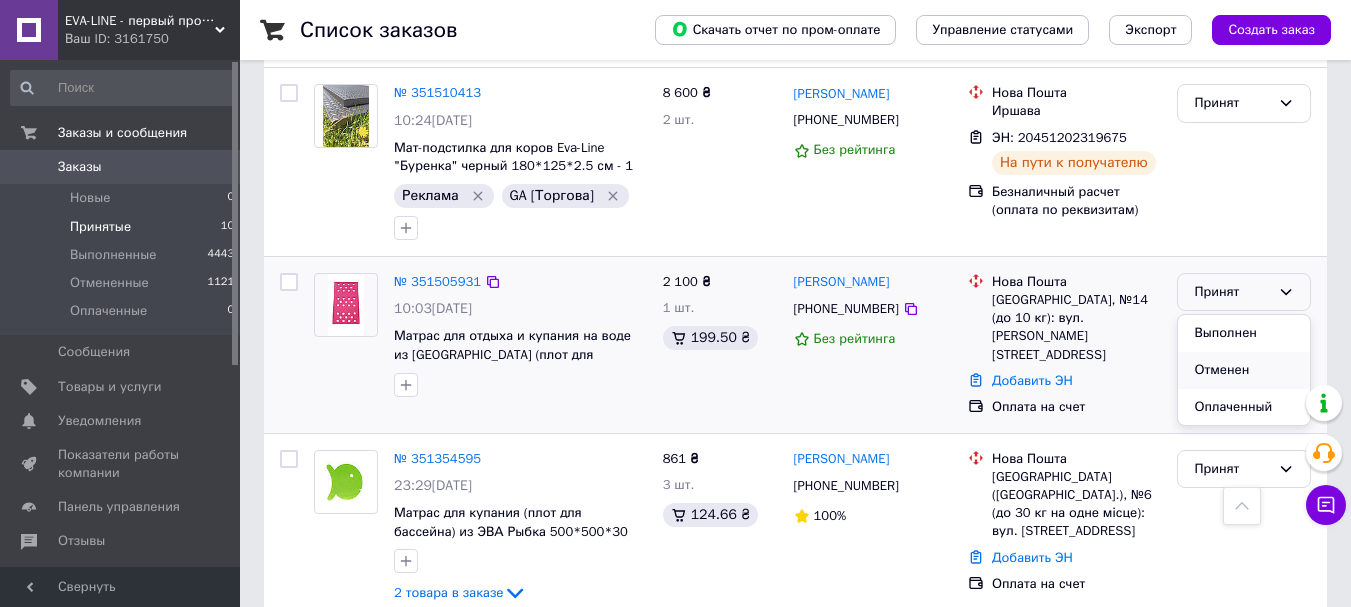 click on "Отменен" at bounding box center (1244, 370) 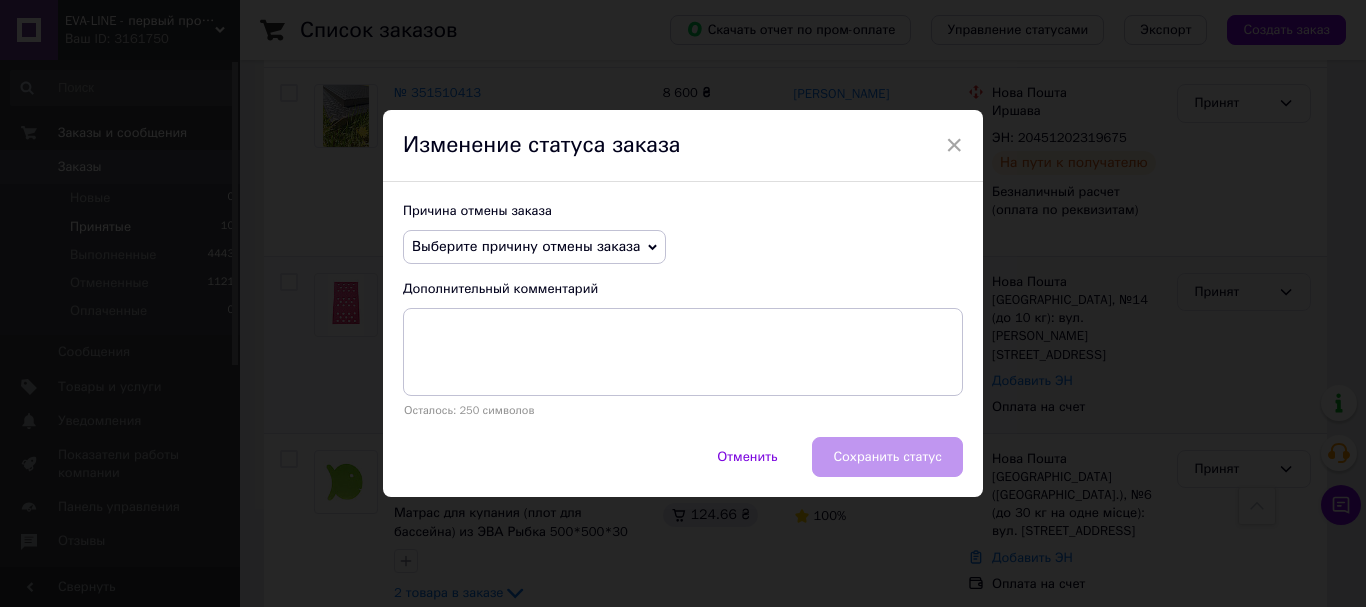 drag, startPoint x: 603, startPoint y: 241, endPoint x: 594, endPoint y: 252, distance: 14.21267 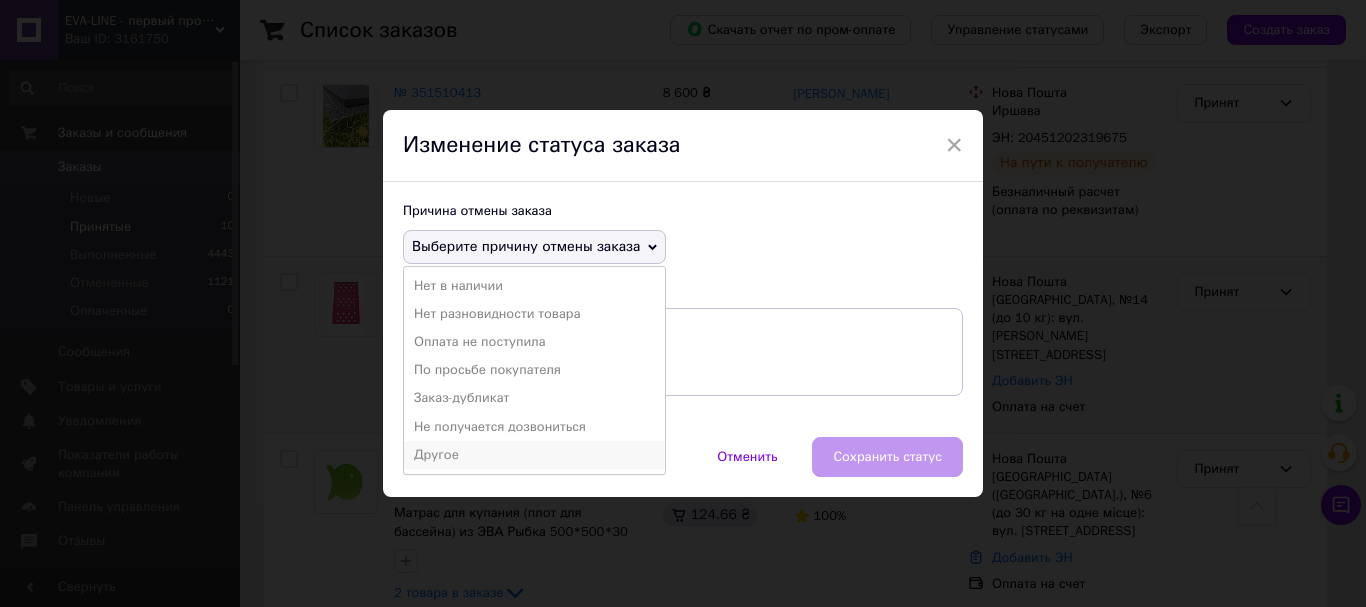 click on "Другое" at bounding box center [534, 455] 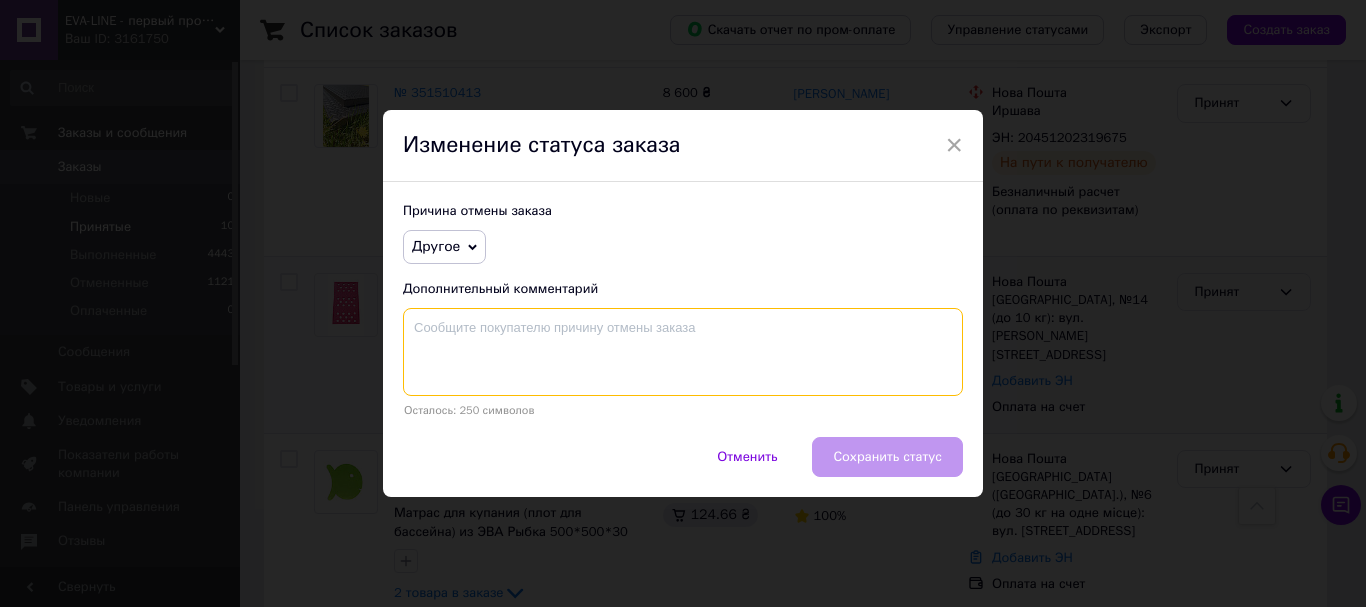 click at bounding box center [683, 352] 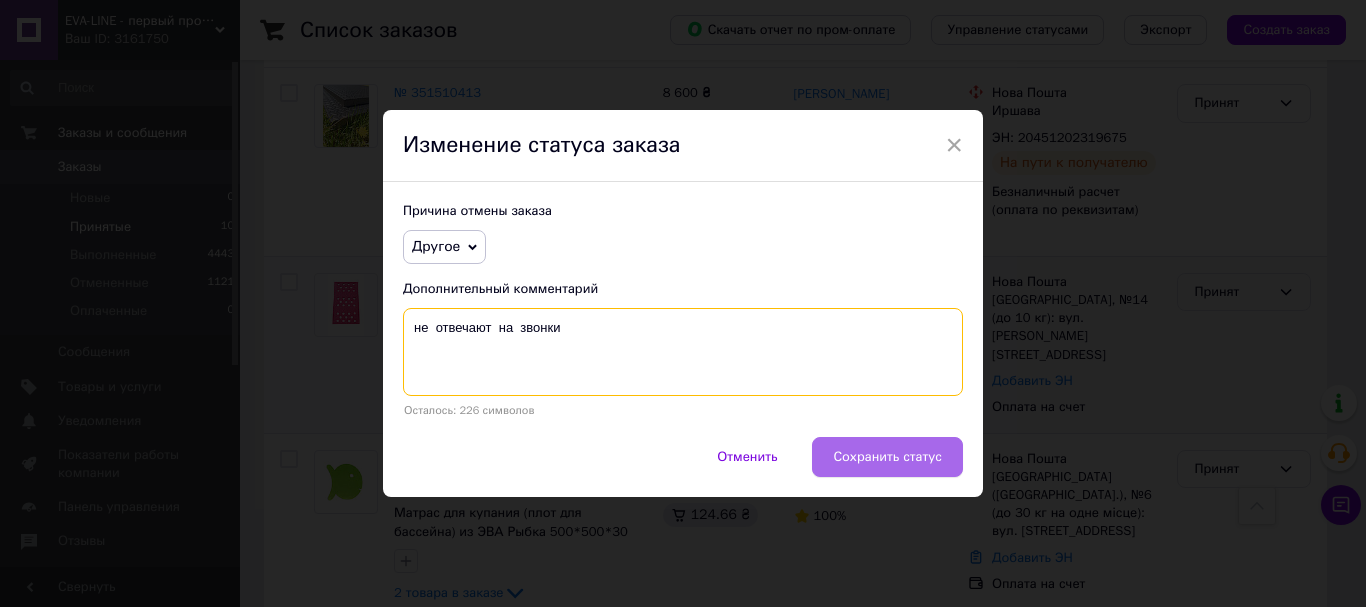 type on "не  отвечают  на  звонки" 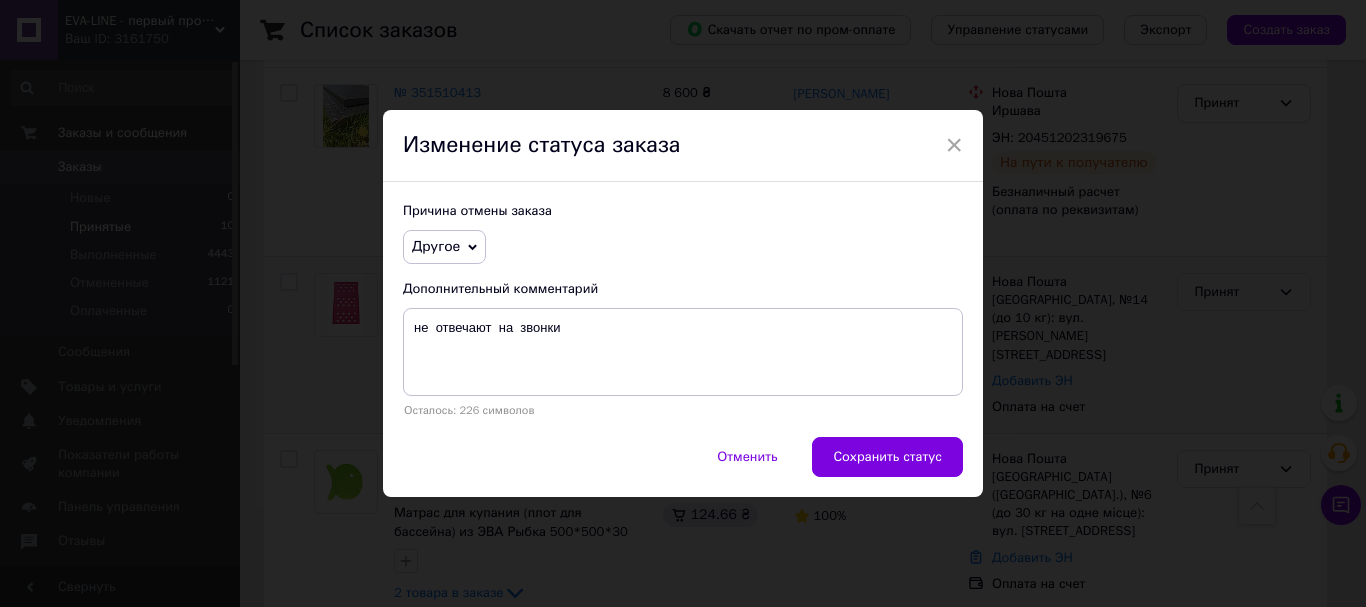 click on "Сохранить статус" at bounding box center [887, 457] 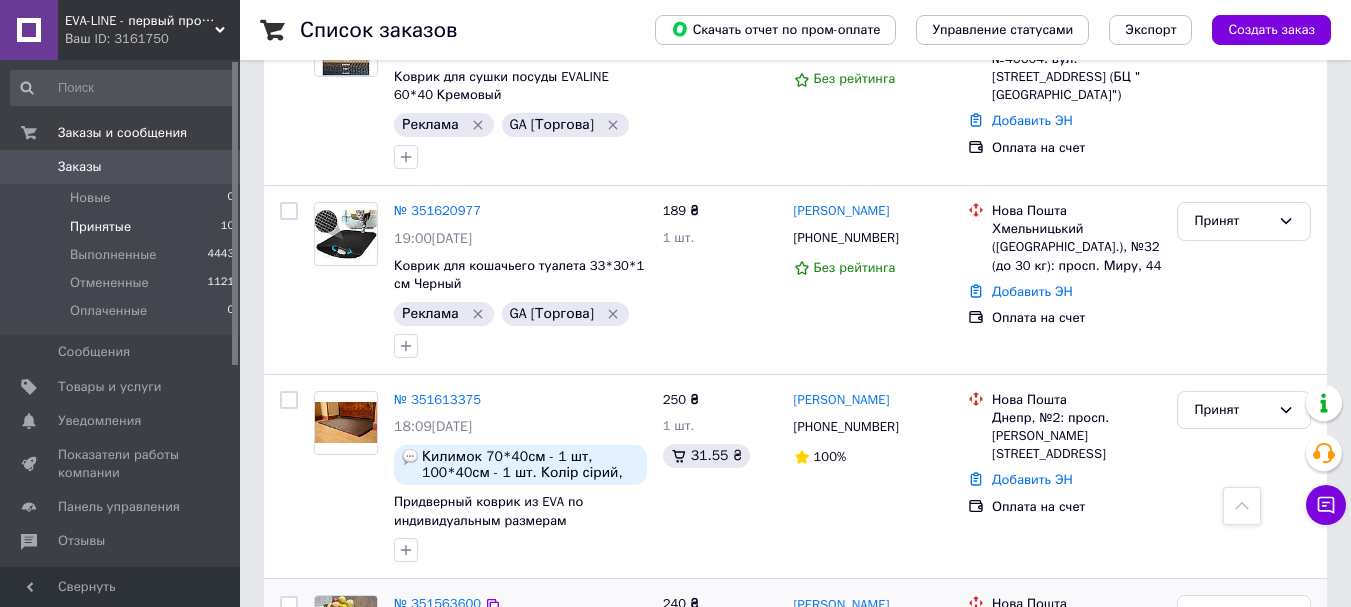 scroll, scrollTop: 712, scrollLeft: 0, axis: vertical 